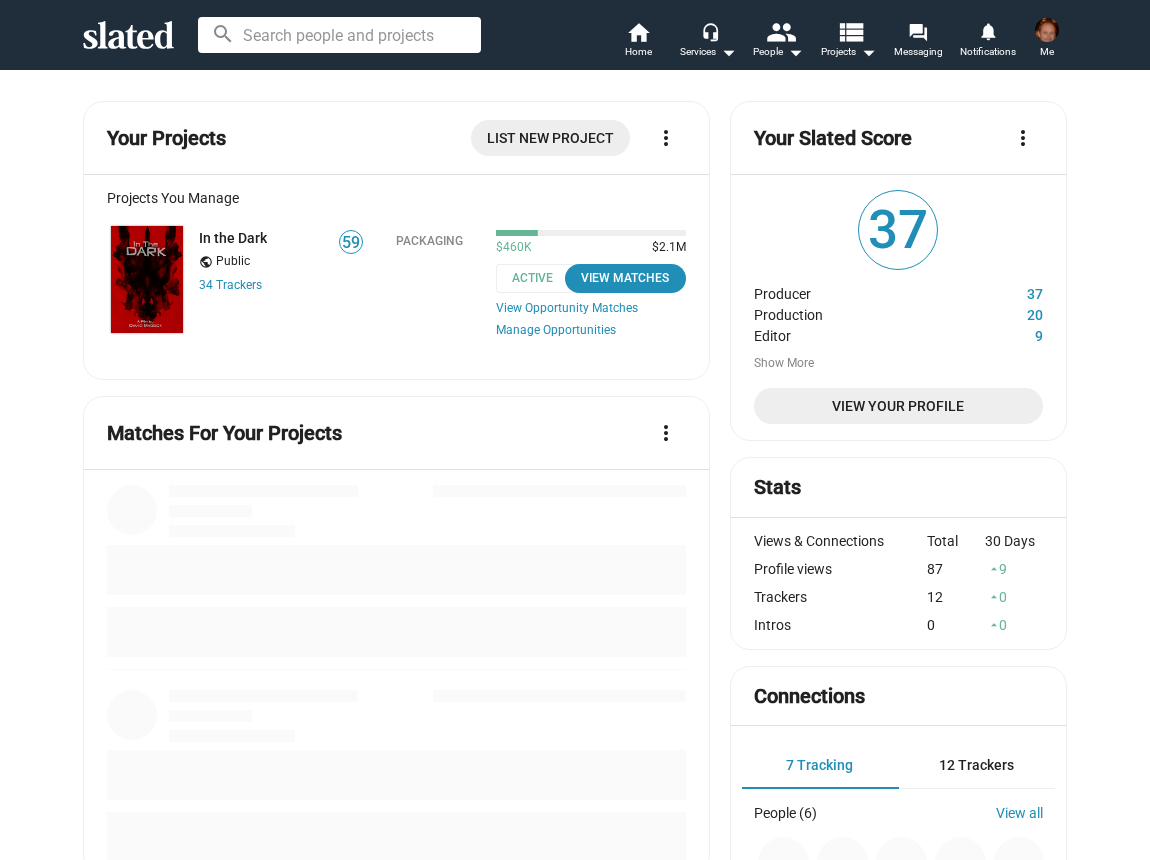 scroll, scrollTop: 0, scrollLeft: 0, axis: both 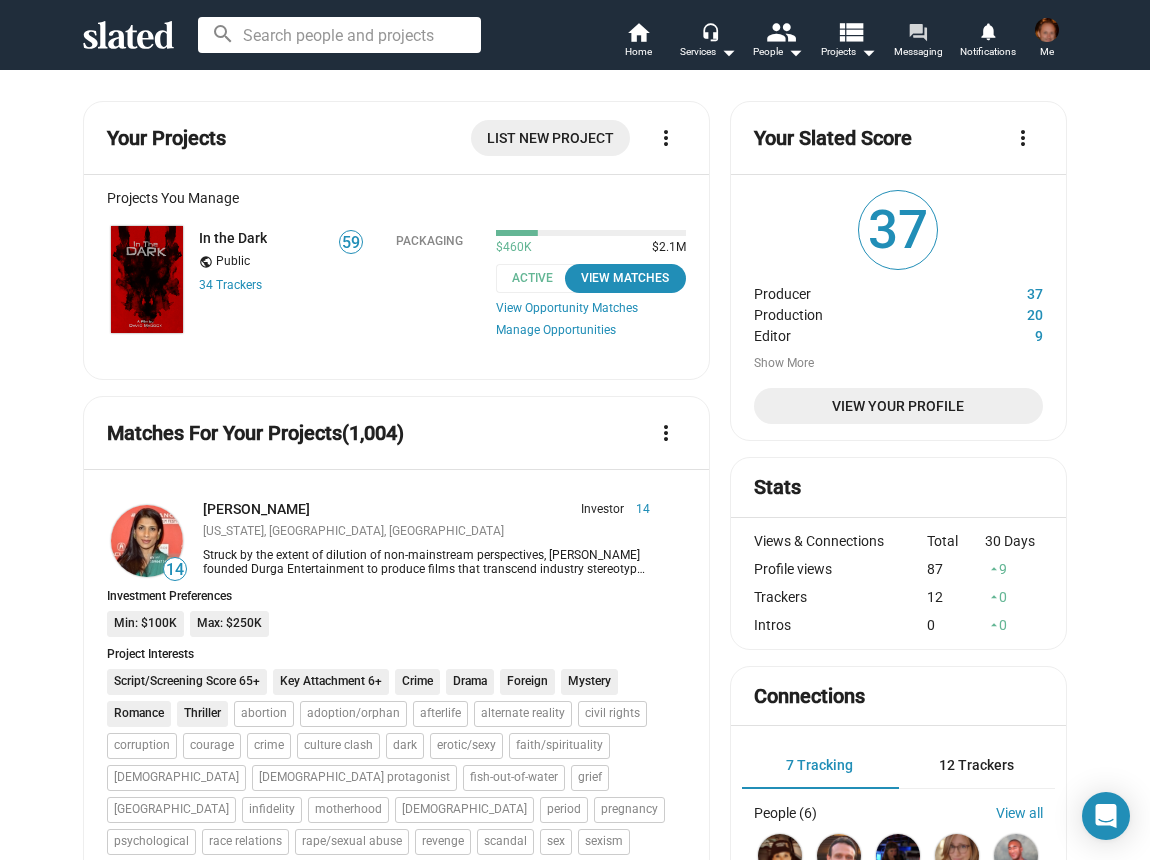 click on "Messaging" at bounding box center [918, 52] 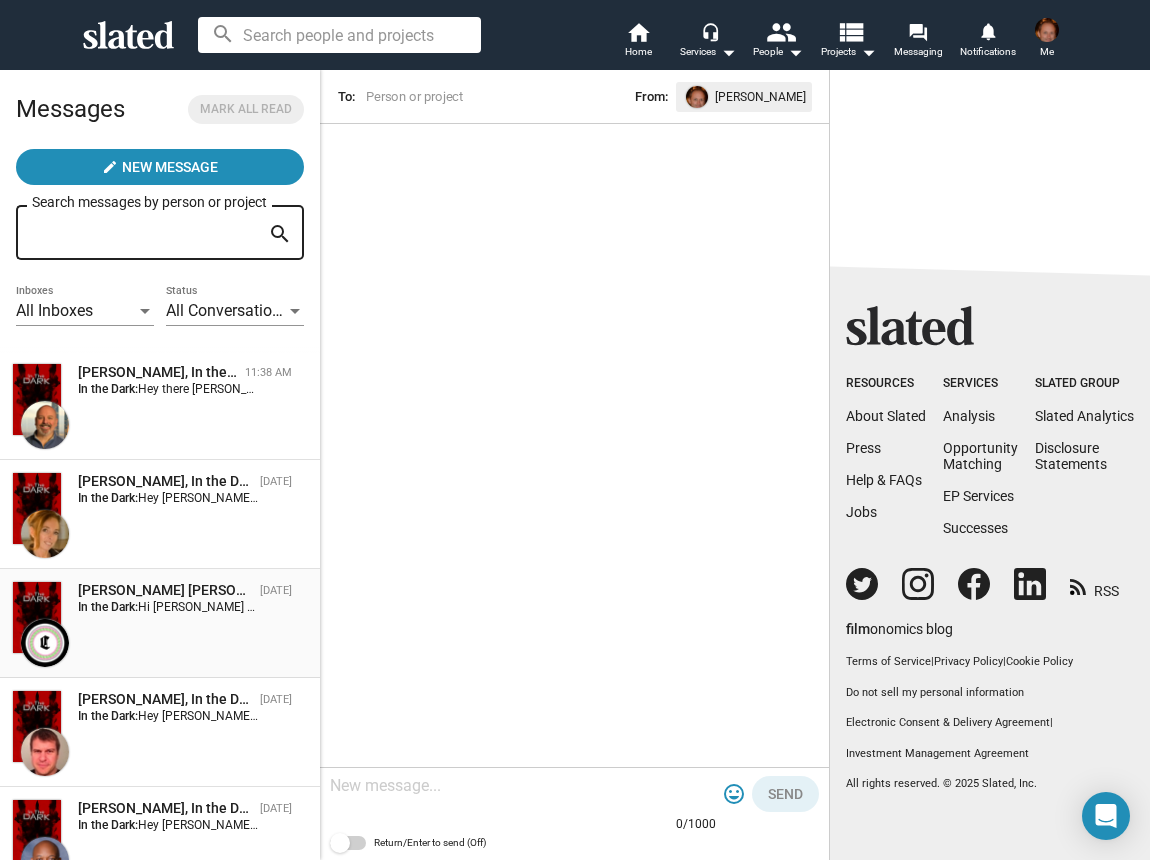 click on "Hi [PERSON_NAME]
Sounds great you can email [PERSON_NAME][EMAIL_ADDRESS][DOMAIN_NAME]
Looking forward
[GEOGRAPHIC_DATA]" at bounding box center (513, 607) 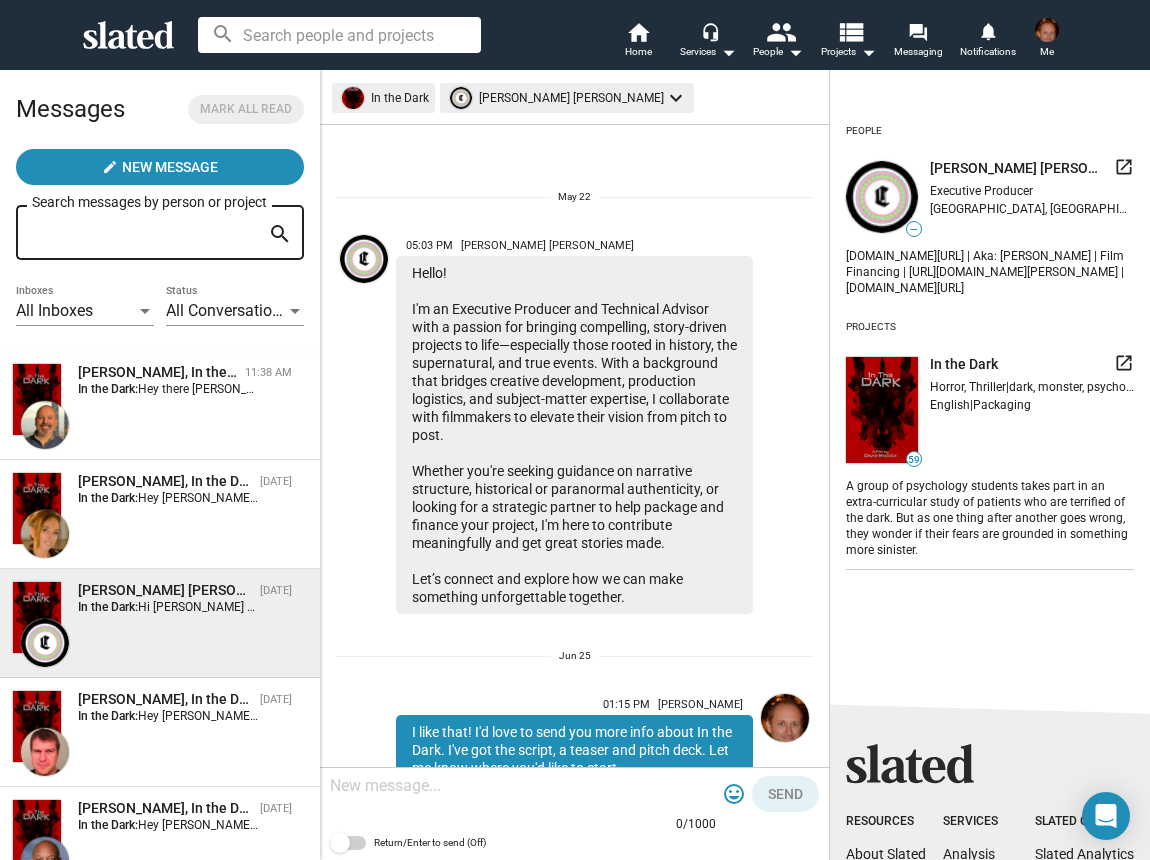 scroll, scrollTop: 0, scrollLeft: 0, axis: both 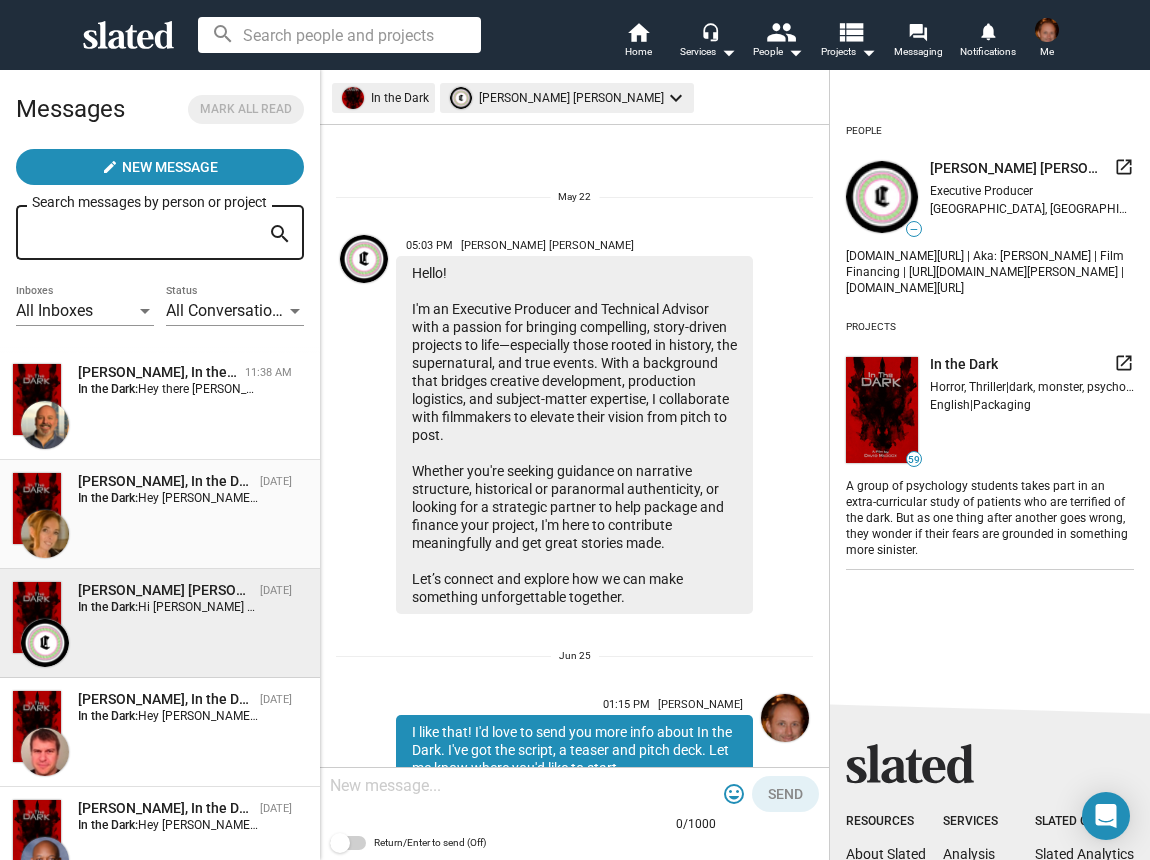 click on "[PERSON_NAME], In the Dark [DATE] In the Dark:  Hey [PERSON_NAME]. Slated's algorithm said you were a "person I should know." LOL. So here's a little about me and my project.
I EP'd "A Ghost Story" a few years back. It was a low budget indie with [PERSON_NAME] and [PERSON_NAME]. I'm making a scary feature called "In the Dark" that's shooting in September. We have a page on Slated, but I can also send you a pitch deck, teaser, script, etc.
If this is up your alley, let me know and I can tell you more about it." at bounding box center [160, 514] 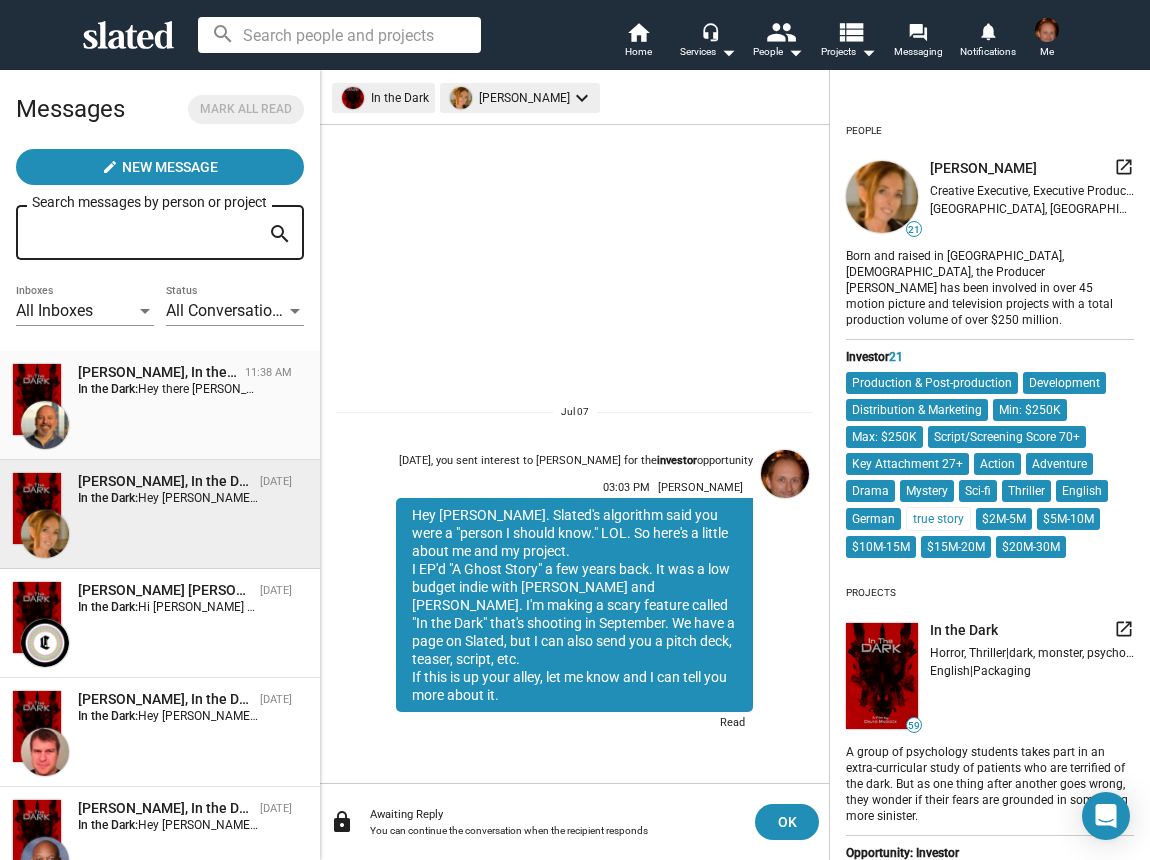 click on "Hey there [PERSON_NAME]. Fellow [DEMOGRAPHIC_DATA] I see. I own a small studio down here in [GEOGRAPHIC_DATA] called IdeaMan. We're shooting a feature in September that we've raised $500k for. We're looking to raise a little more through some smaller investments from some weirdo indie film types like us. Slated matched up our profiles, so I guess we'll see how good this algorithm is. But let me know if you'd like me to send you any info (pitch deck, script, teaser) to see if it piques your interest. Thanks!" at bounding box center [1516, 389] 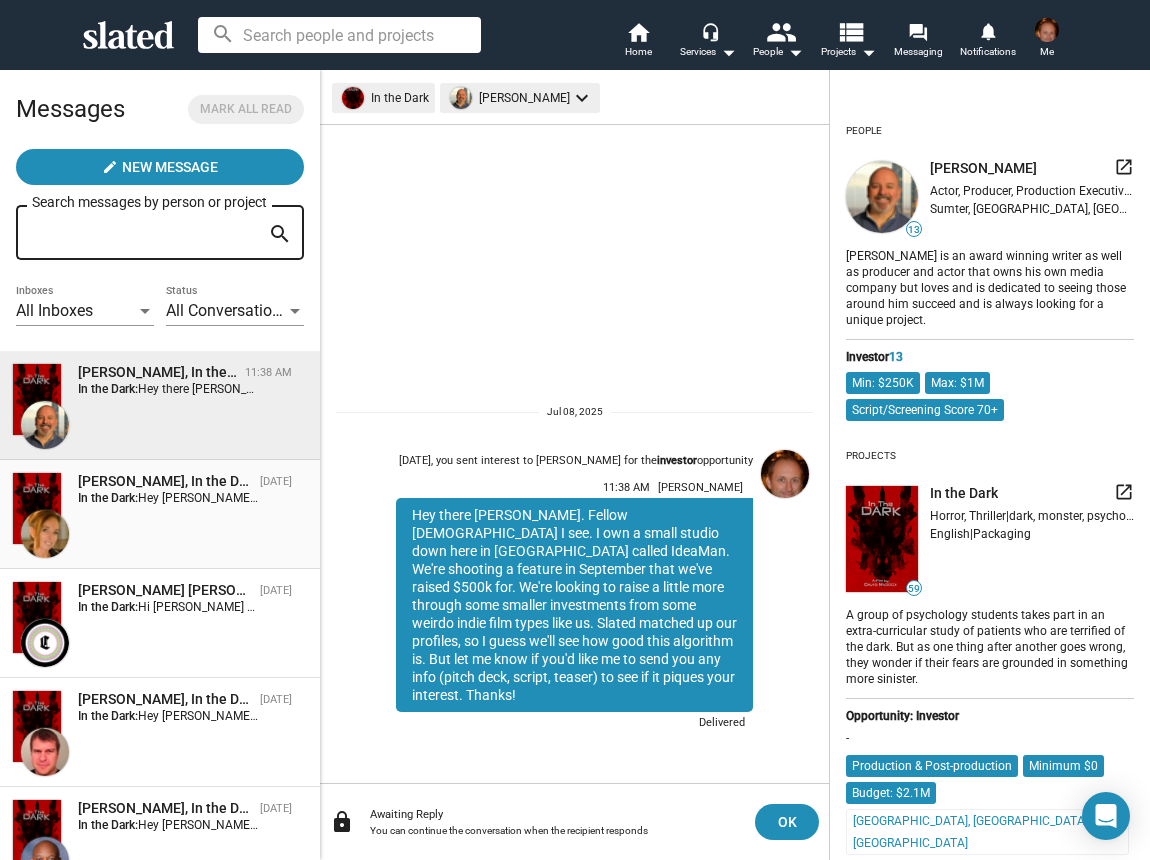 click on "[PERSON_NAME], In the Dark [DATE] In the Dark:  Hey [PERSON_NAME]. Slated's algorithm said you were a "person I should know." LOL. So here's a little about me and my project.
I EP'd "A Ghost Story" a few years back. It was a low budget indie with [PERSON_NAME] and [PERSON_NAME]. I'm making a scary feature called "In the Dark" that's shooting in September. We have a page on Slated, but I can also send you a pitch deck, teaser, script, etc.
If this is up your alley, let me know and I can tell you more about it." at bounding box center (160, 514) 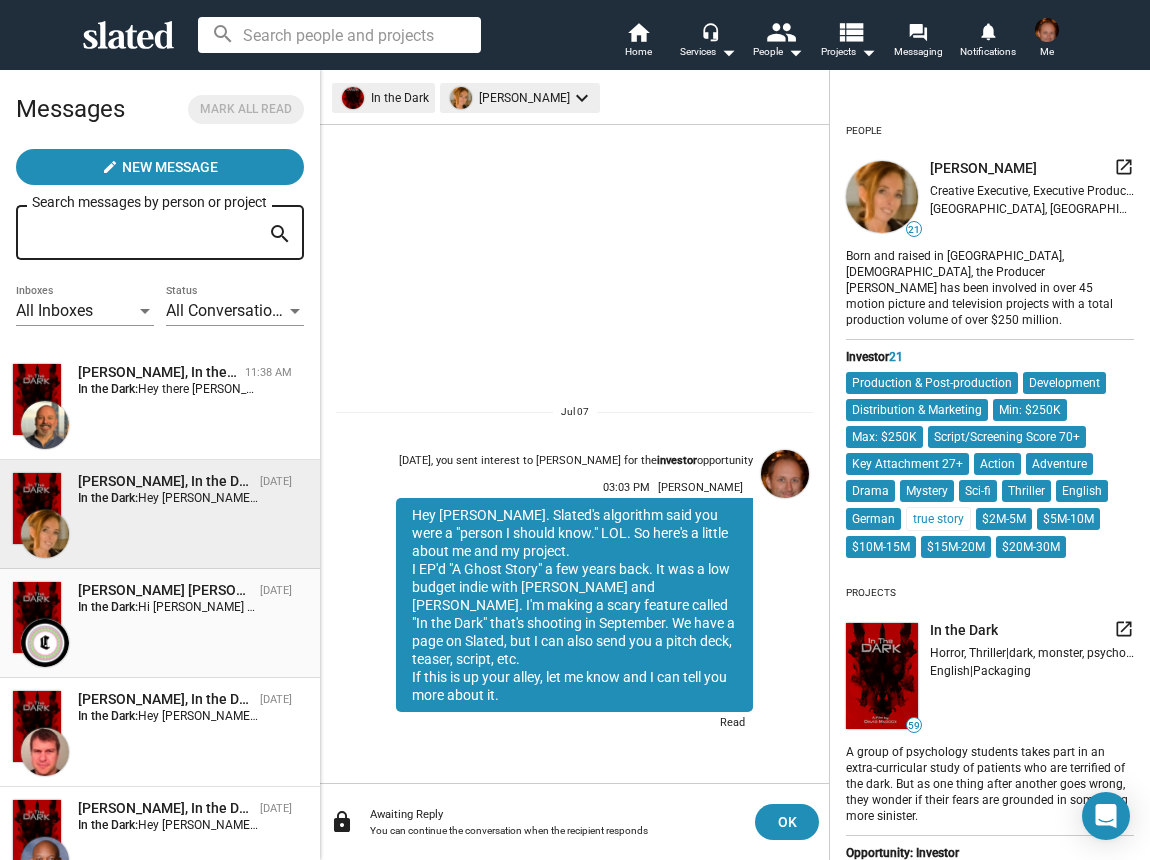 click on "[PERSON_NAME] [PERSON_NAME], In the Dark [DATE] In the Dark:  Hi [PERSON_NAME]
Sounds great you can email [PERSON_NAME][EMAIL_ADDRESS][DOMAIN_NAME]
Looking forward
[GEOGRAPHIC_DATA]" at bounding box center (160, 623) 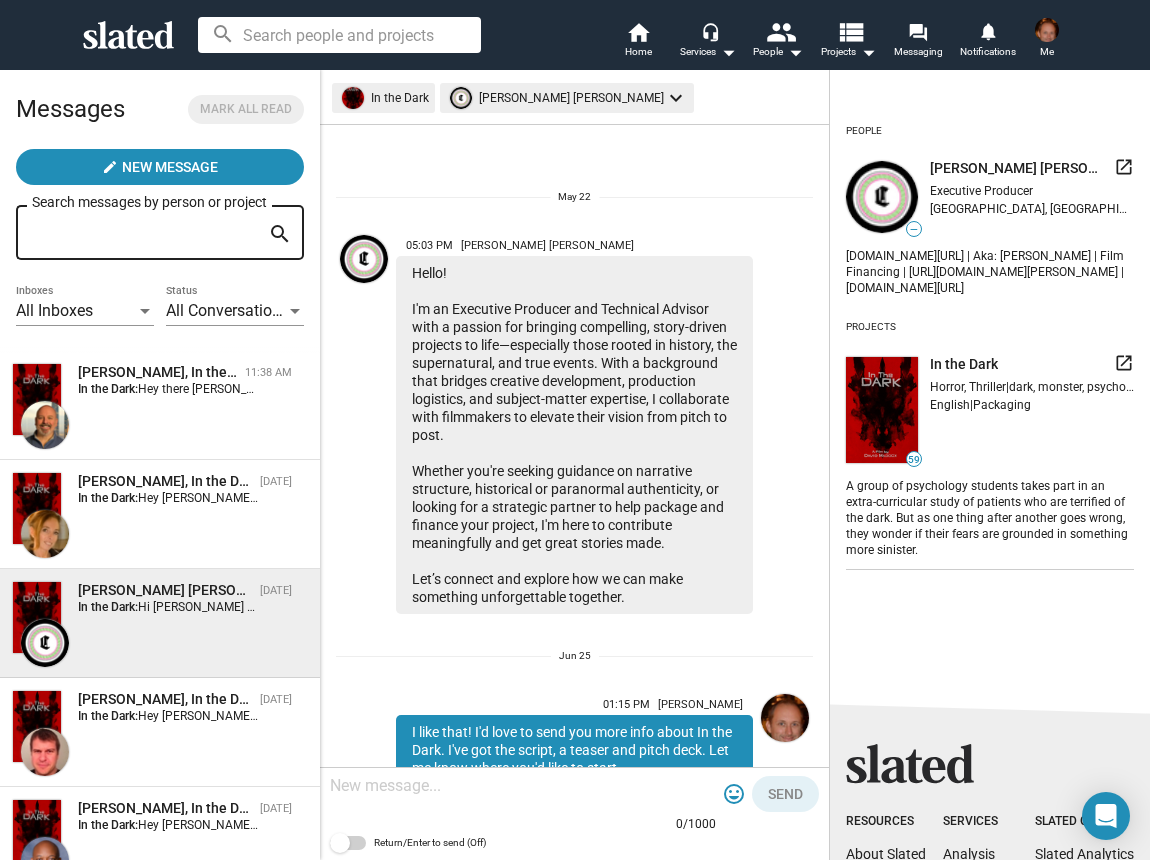 scroll, scrollTop: 307, scrollLeft: 0, axis: vertical 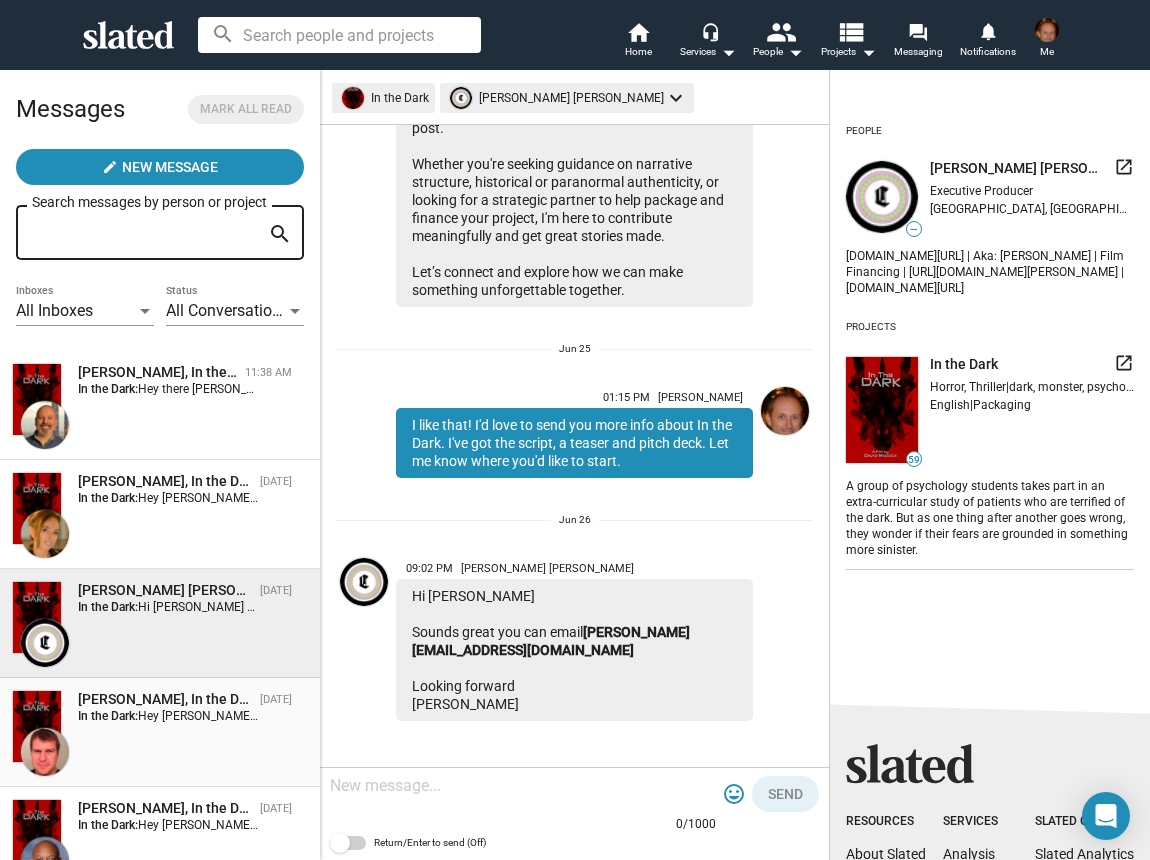 click on "Hey [PERSON_NAME]. I guess we'll see how good this Slated matching algorithm is. I've got a feature called "In the Dark" that we've raised $500,000 for. The script is currently with WME and Black Bear so we may get some good casting options. We shoot on [DATE]. I can send you a little more info about the project if it's in your wheelhouse." at bounding box center [1049, 716] 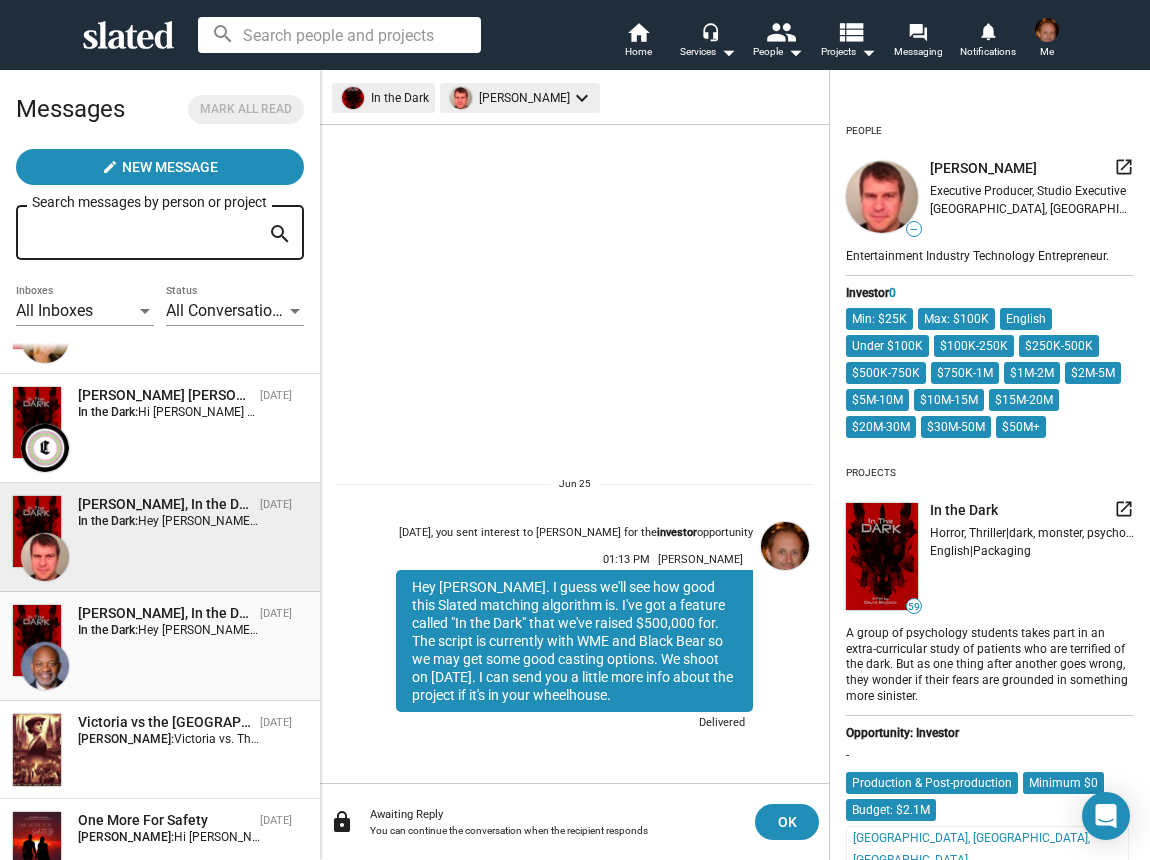 scroll, scrollTop: 196, scrollLeft: 0, axis: vertical 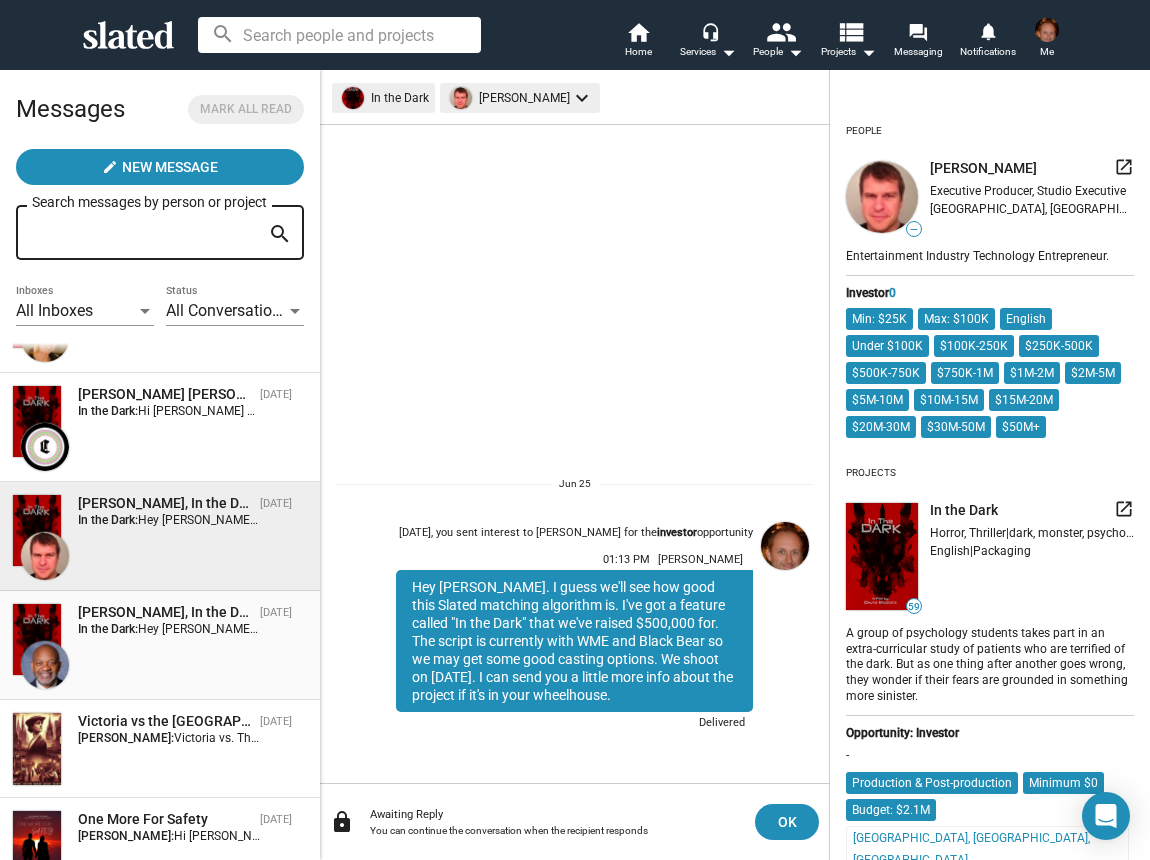 click on "[PERSON_NAME], In the Dark [DATE] In the Dark:  Hey [PERSON_NAME]. My dad is a [PERSON_NAME] as well, although he always went by "[PERSON_NAME]" growing up. Our sources are all private equity investors. The materials are being looked at by WME at the moment, so we're waiting to hear if they want to put money and/or talent into it. Our producer [PERSON_NAME] knows much more about the commercialization strategy. Her film "Accidental Texan" was released in theaters last year. xyz films has said they want to look at it to possibly rep it when it's done. Let me know what other specific questions you might have, or if you want me to put you in touch with [PERSON_NAME]. Thanks, it's going to be a fun project!" at bounding box center (160, 645) 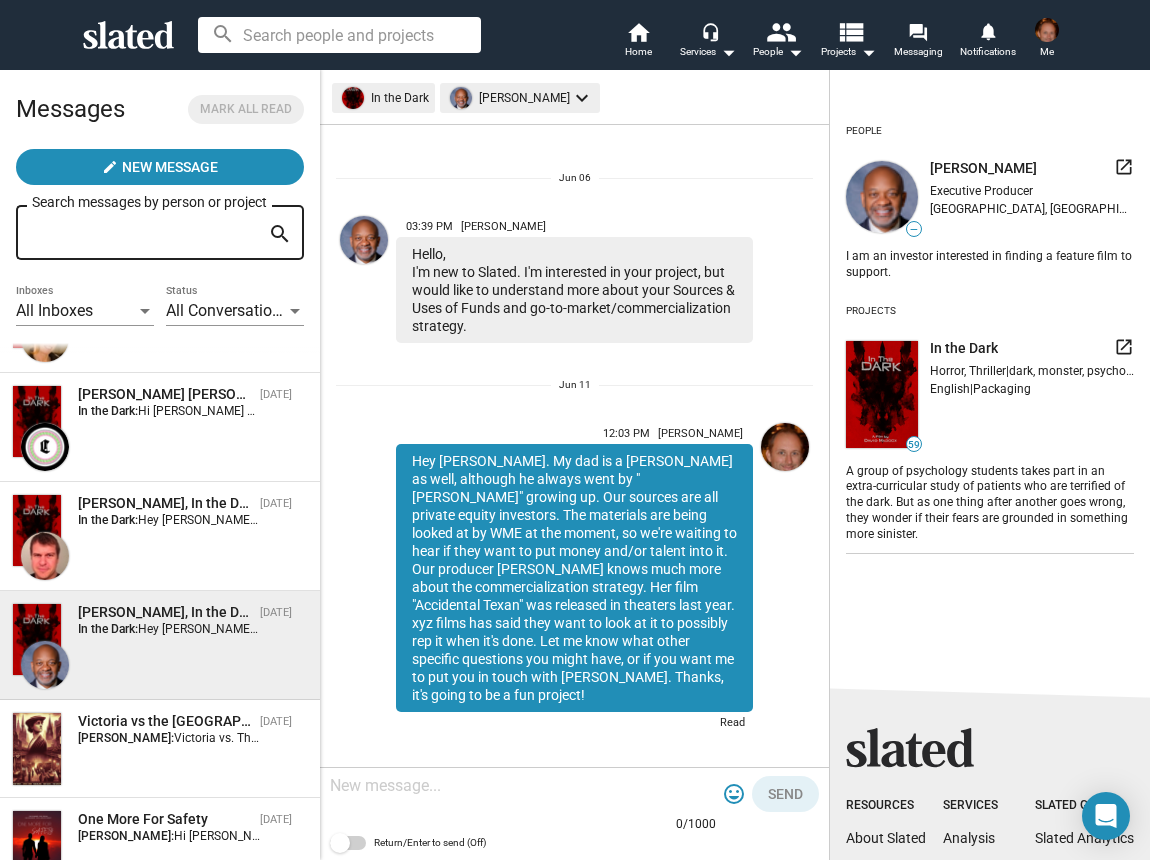 scroll, scrollTop: 17, scrollLeft: 0, axis: vertical 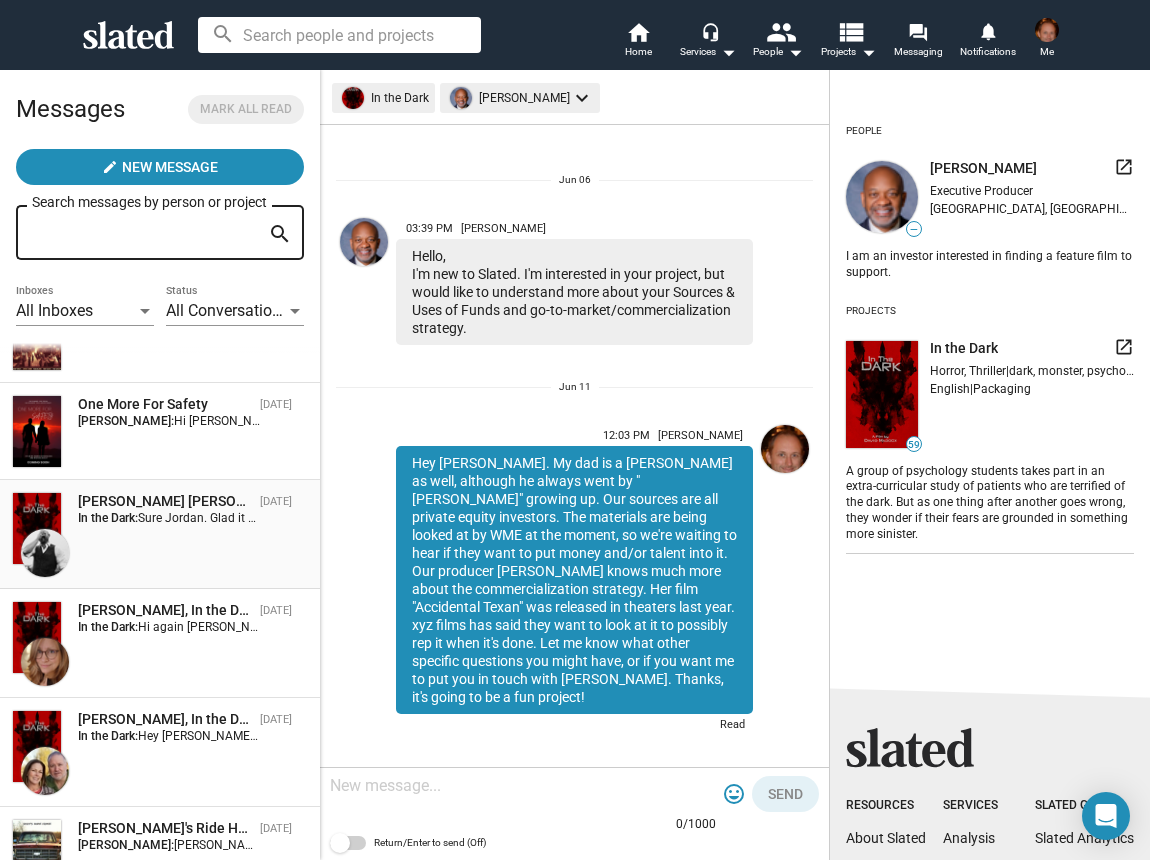 click on "[PERSON_NAME] [PERSON_NAME], In the Dark [DATE] In the Dark:  [PERSON_NAME]. Glad it piqued your interest. We plan to shoot in September. I'd love to chat about it. Let me know what time works for you. You can also email me directly at [EMAIL_ADDRESS][DOMAIN_NAME]" at bounding box center (160, 534) 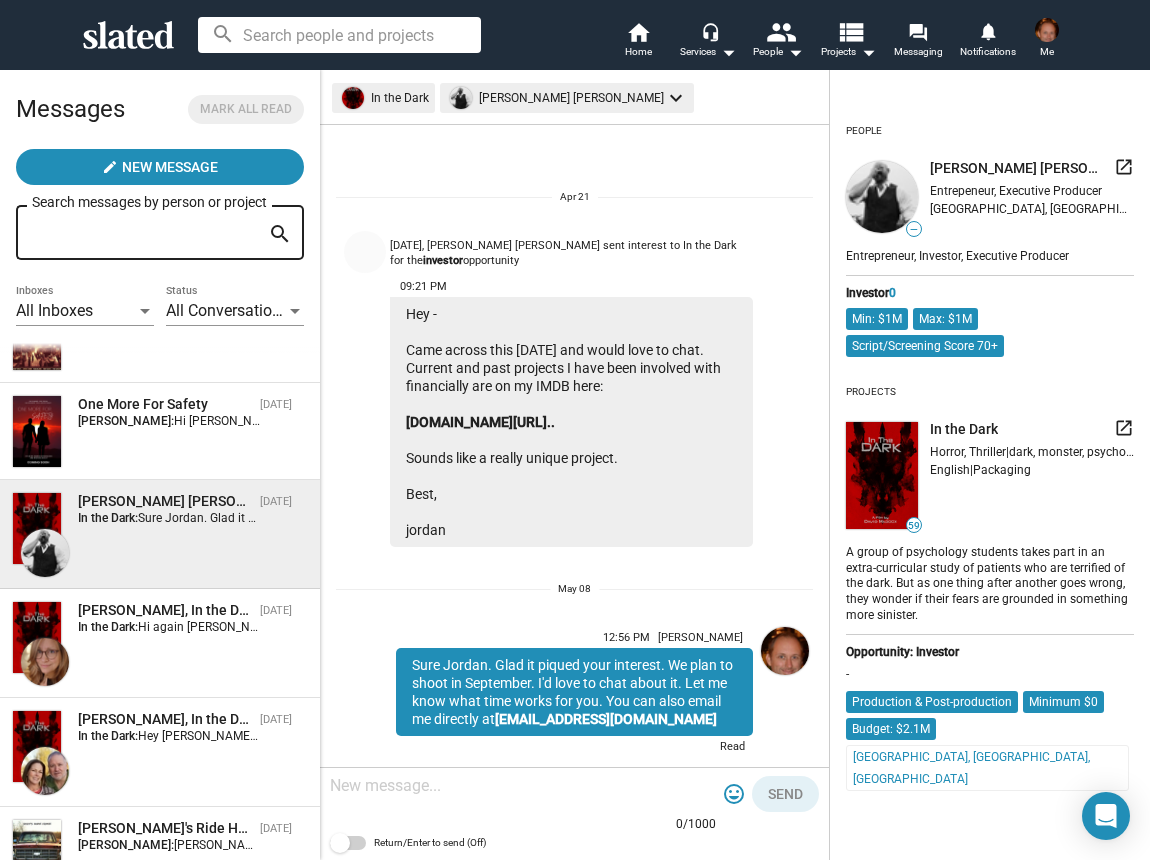 scroll, scrollTop: 57, scrollLeft: 0, axis: vertical 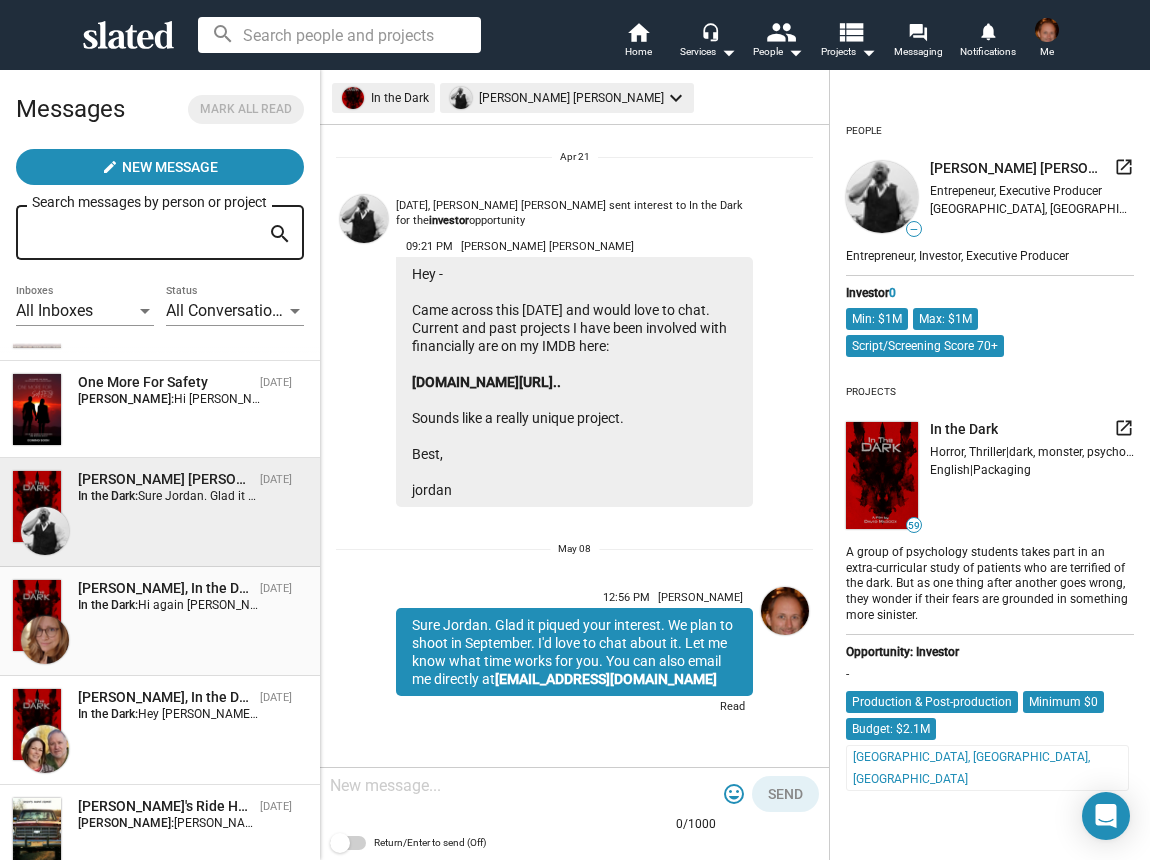 click on "[PERSON_NAME], In the Dark [DATE] In the Dark:  Hi again [PERSON_NAME],
The investments we have so far have been in $5k increments. We’ve had some as low as $5000. In fact, most of them are between $5 and $25k.
We don’t have any firm plans for European distribution yet. Feel free to chime in on that if you’d like.
Talk soon.
•••••
[PERSON_NAME]
Writer/Director
[PERSON_NAME][EMAIL_ADDRESS][DOMAIN_NAME] <x-msg:[EMAIL_ADDRESS][PERSON_NAME][DOMAIN_NAME]>
[STREET_ADDRESS][US_STATE]
P: [PHONE_NUMBER]
F: [PHONE_NUMBER]
ideamanSTUDIOS" at bounding box center (160, 621) 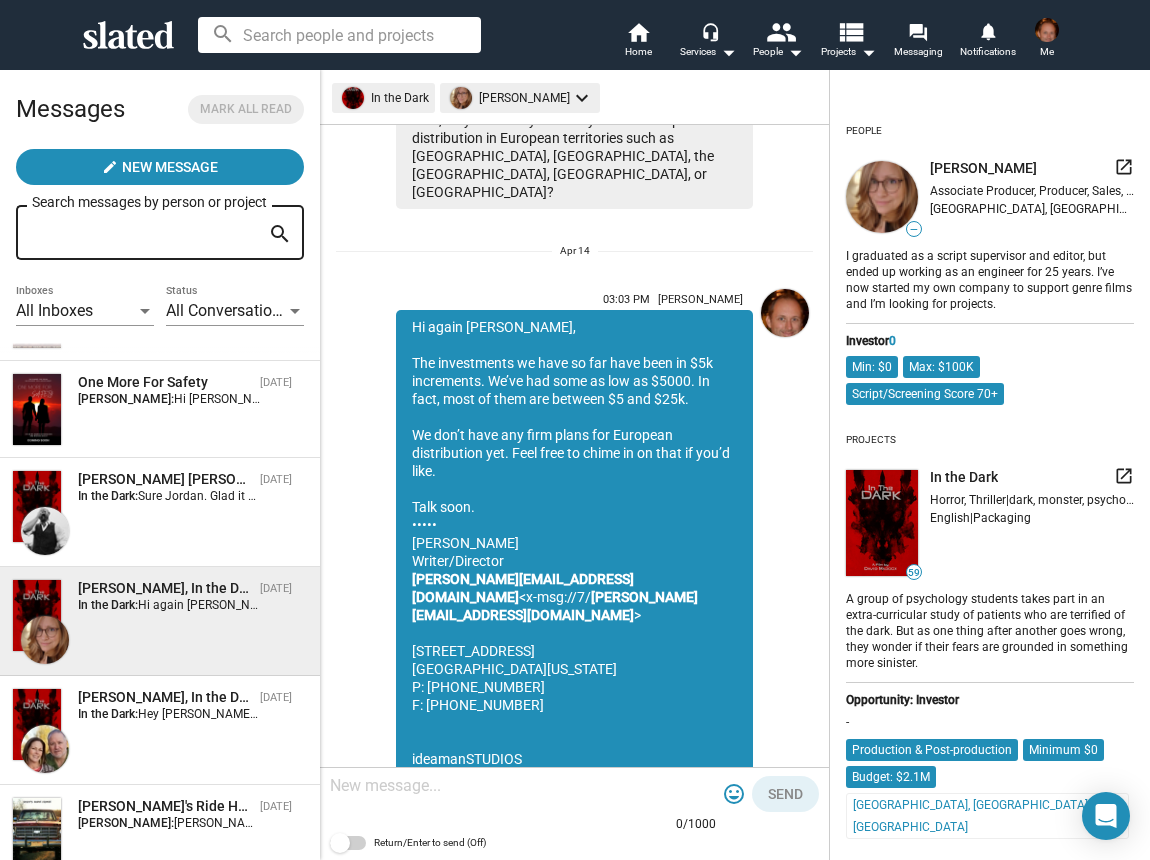 scroll, scrollTop: 1252, scrollLeft: 0, axis: vertical 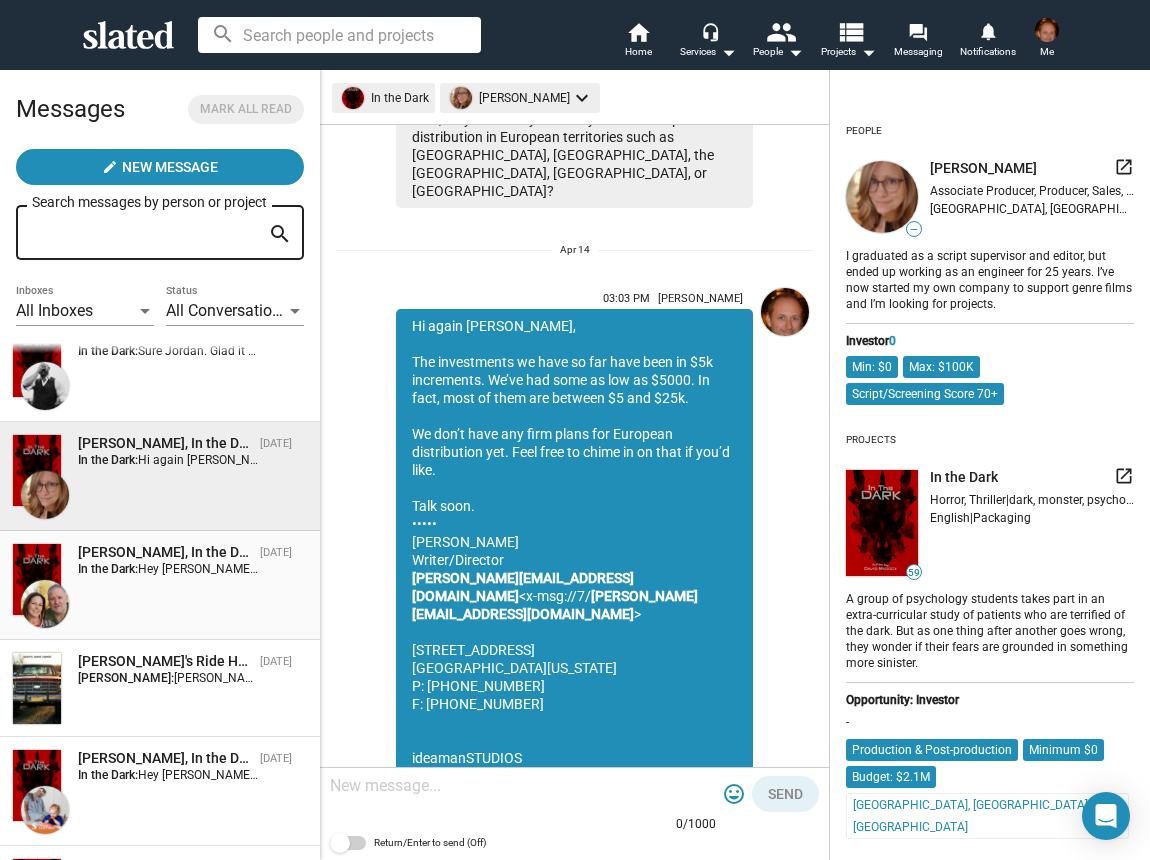 click on "[PERSON_NAME], In the Dark [DATE] In the Dark:  Hey [PERSON_NAME],
I've got a project called "In the Dark" that's scored pretty well at screenwriting contests (and on Slated). It's a good concept, and I think has a chance to pop and become one of those horror films that goes crazy at the box office. (Longlegs made $125 million last year! And I didn't even think it was that good!)
We've raised about half a million of a $2 million budget. We've started receiving the remaining funds in smaller $5,000 to $10,000 amounts from multiple investors. I've been feeling something's missing, and I think it's that we don't have any [US_STATE] folks in here yet! 🙂
Let me know if you want me to send you any more info or want to check out the script or teaser.
Thanks! And if [US_STATE] is anything like [US_STATE], enjoy your 2 weeks of Spring!" at bounding box center (160, 585) 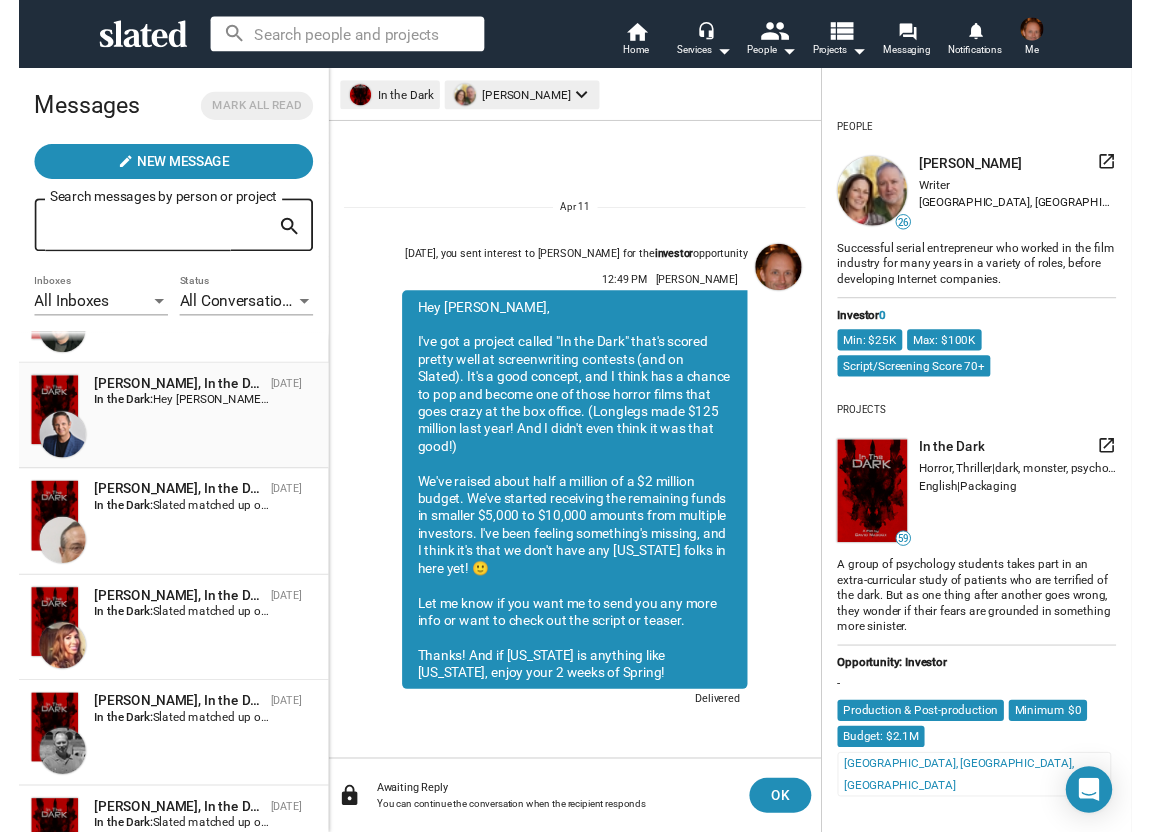scroll, scrollTop: 1837, scrollLeft: 0, axis: vertical 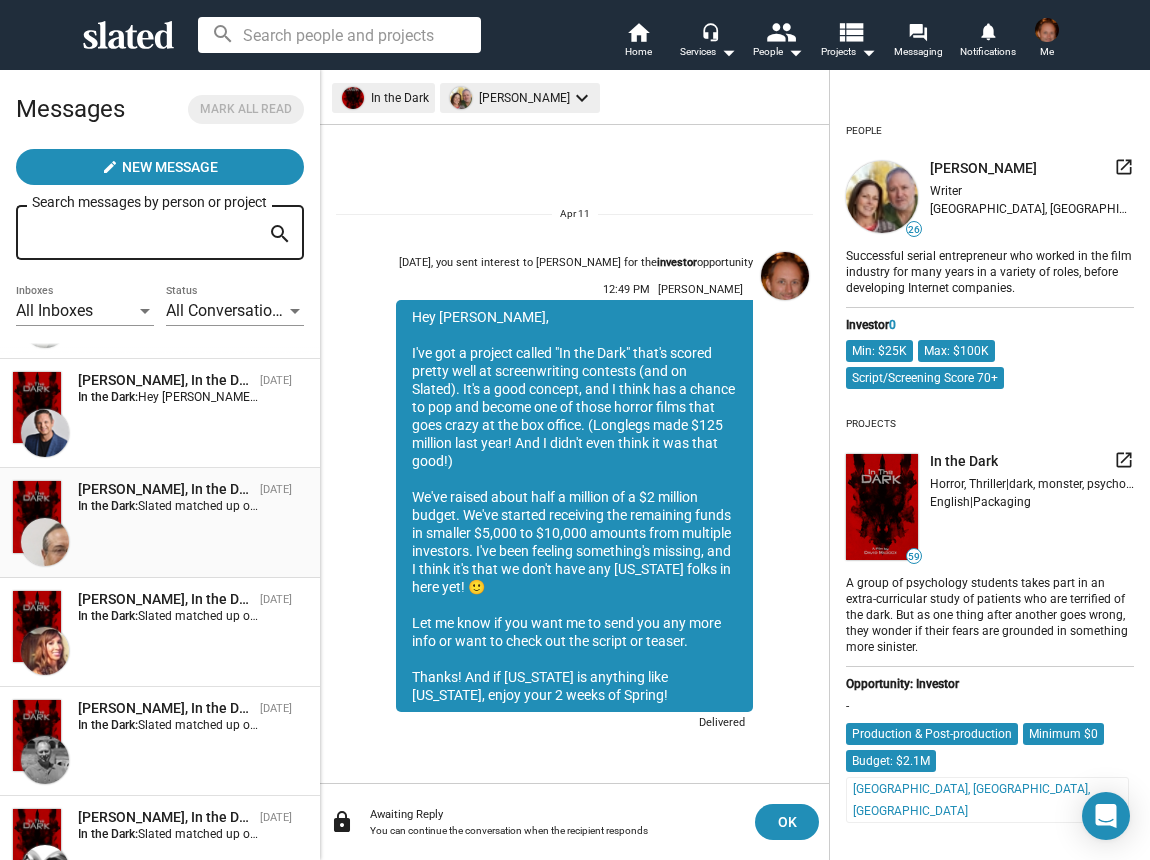 click on "[PERSON_NAME], In the Dark [DATE] In the Dark:  Slated matched up our interests. We have a project called "In the Dark" which is 25% funded. We own a studio in [GEOGRAPHIC_DATA], have made 2 Oscar qualified shorts, and have industry contacts from producing the indie hit A Ghost Story with [PERSON_NAME] and [PERSON_NAME]. We'll be leveraging all of these things to make a great scary movie that does well in the entertainment market. We'd love to share more information if it seems like something that you'd be interested in.
[URL][DOMAIN_NAME]
[URL][DOMAIN_NAME]" at bounding box center [160, 522] 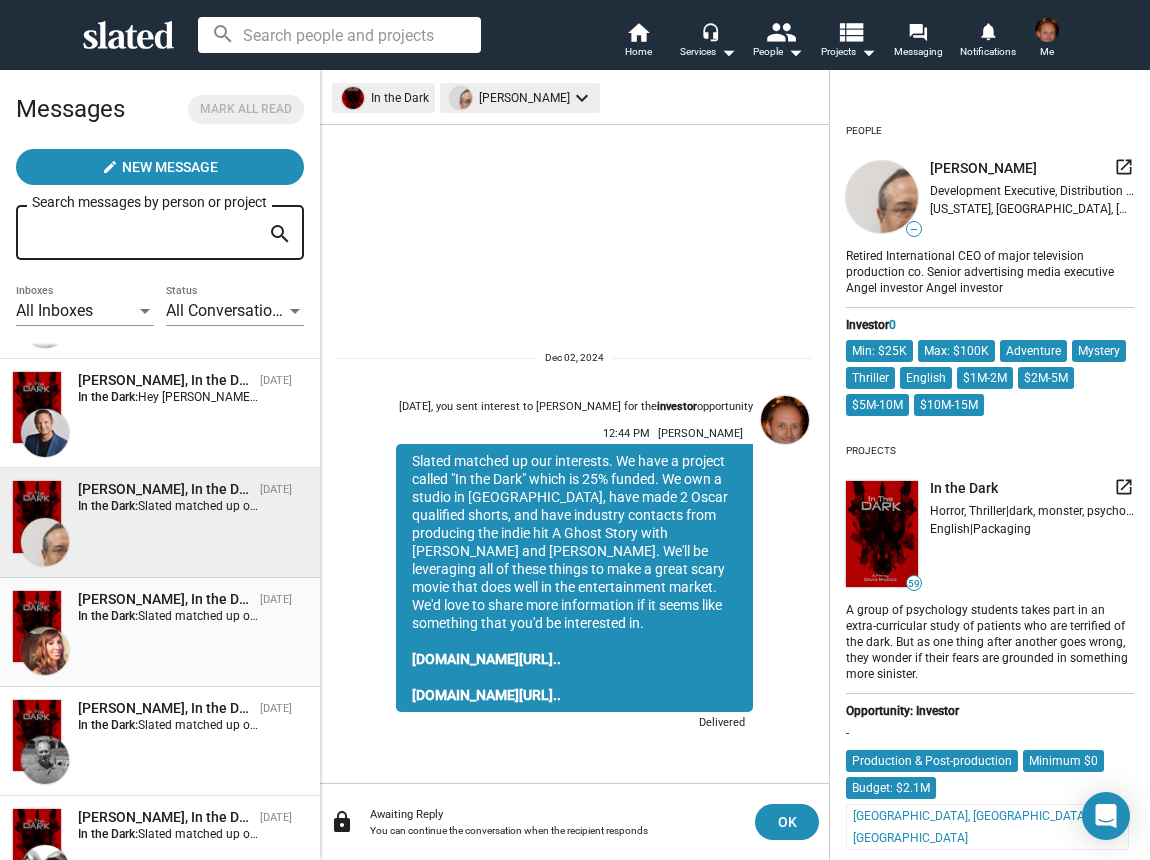 click on "[PERSON_NAME], In the Dark [DATE] In the Dark:  Slated matched up our interests. We have a project called "In the Dark" which is 25% funded. We own a studio in [GEOGRAPHIC_DATA], have made 2 Oscar qualified shorts, and have industry contacts from producing the indie hit A Ghost Story with [PERSON_NAME] and [PERSON_NAME]. We'll be leveraging all of these things to make a great scary movie that does well in the entertainment market. We'd love to share more information if it seems like something that you'd be interested in.
[URL][DOMAIN_NAME]
[URL][DOMAIN_NAME]" at bounding box center (160, 632) 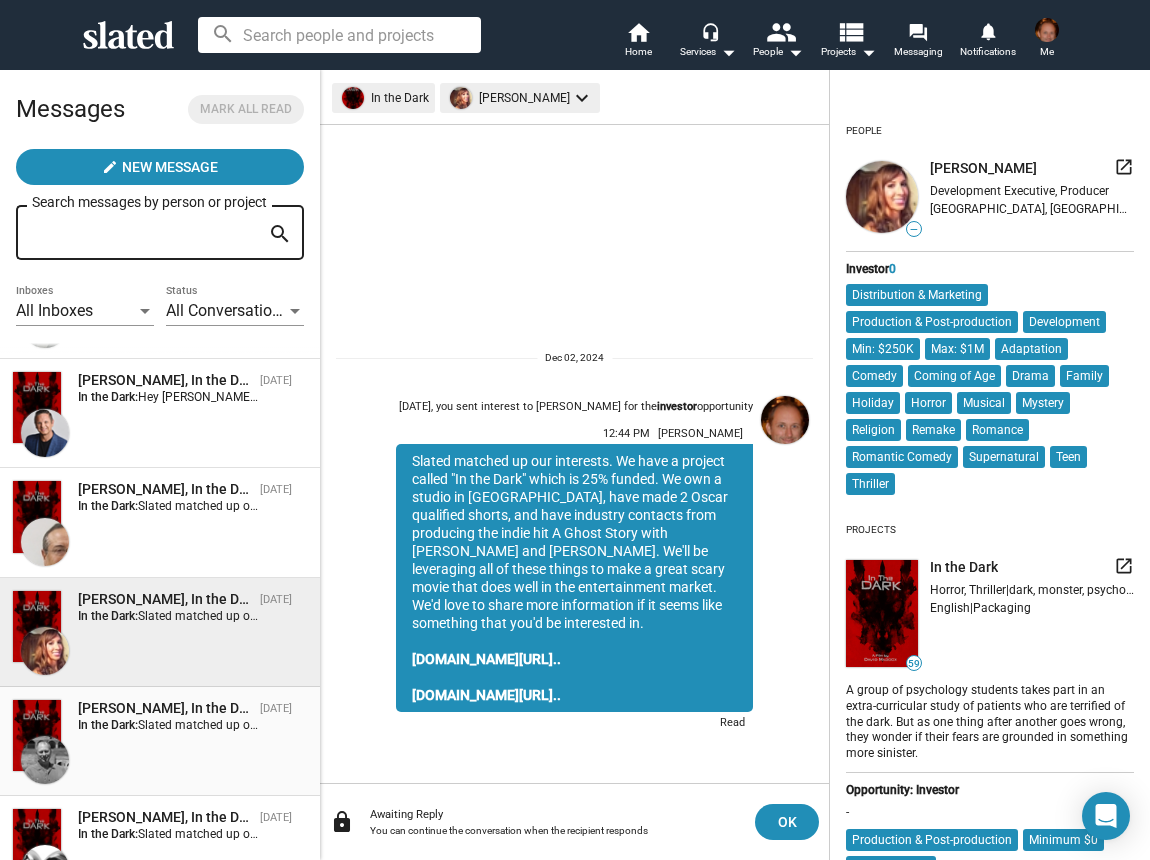 click on "In the Dark:" at bounding box center [108, 725] 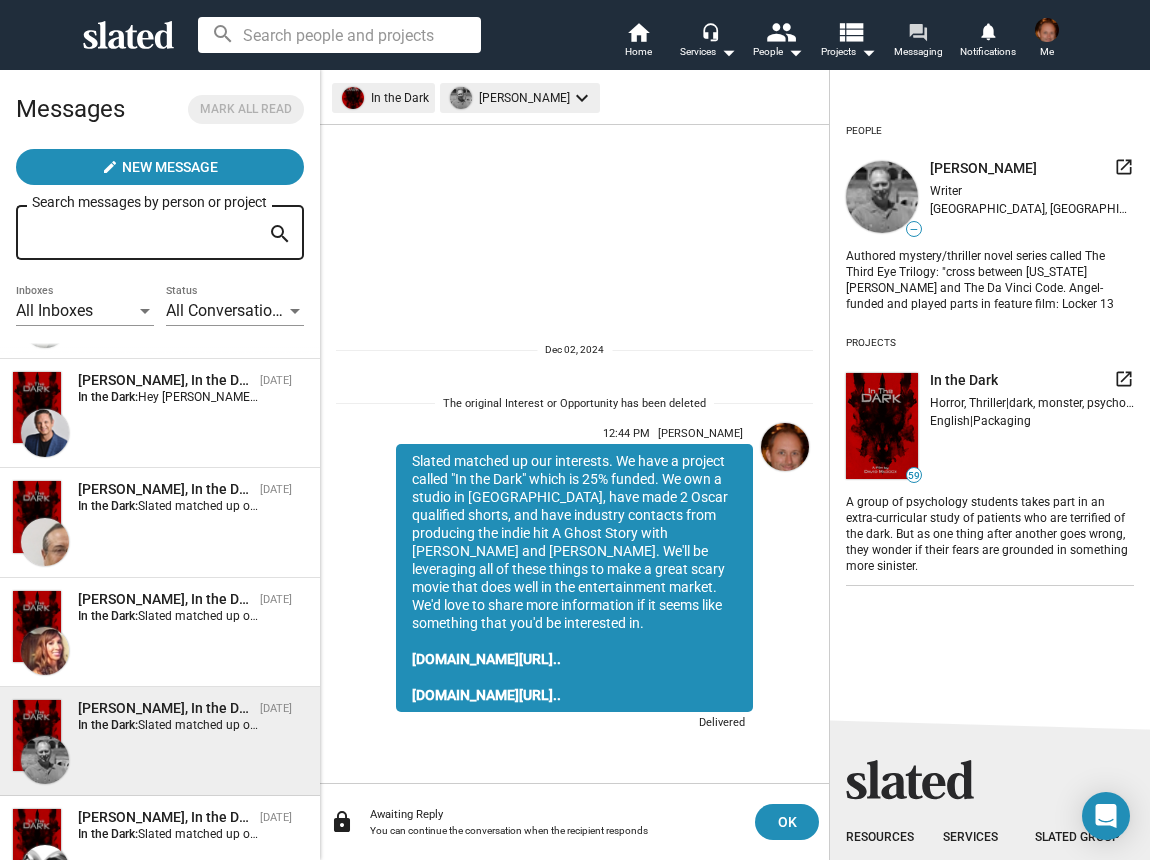 click on "forum" at bounding box center [917, 31] 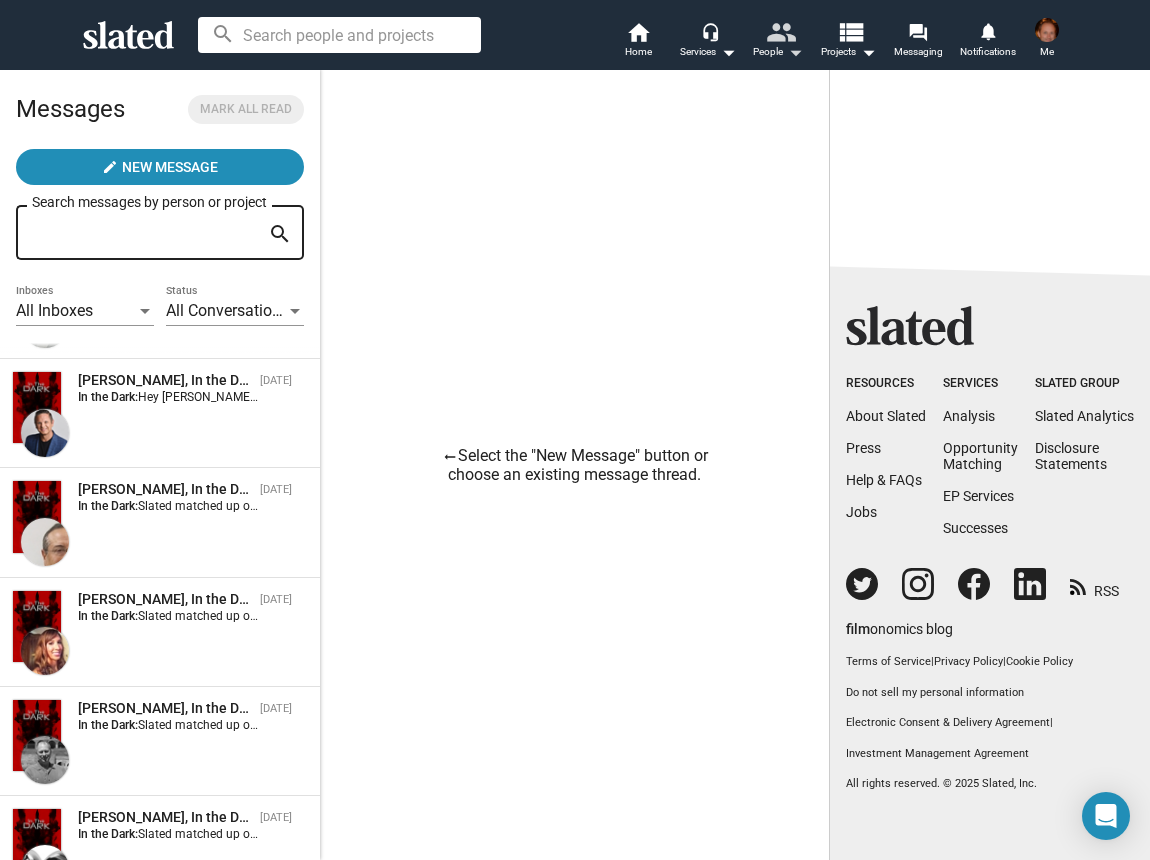 click on "people  People  arrow_drop_down" at bounding box center (778, 42) 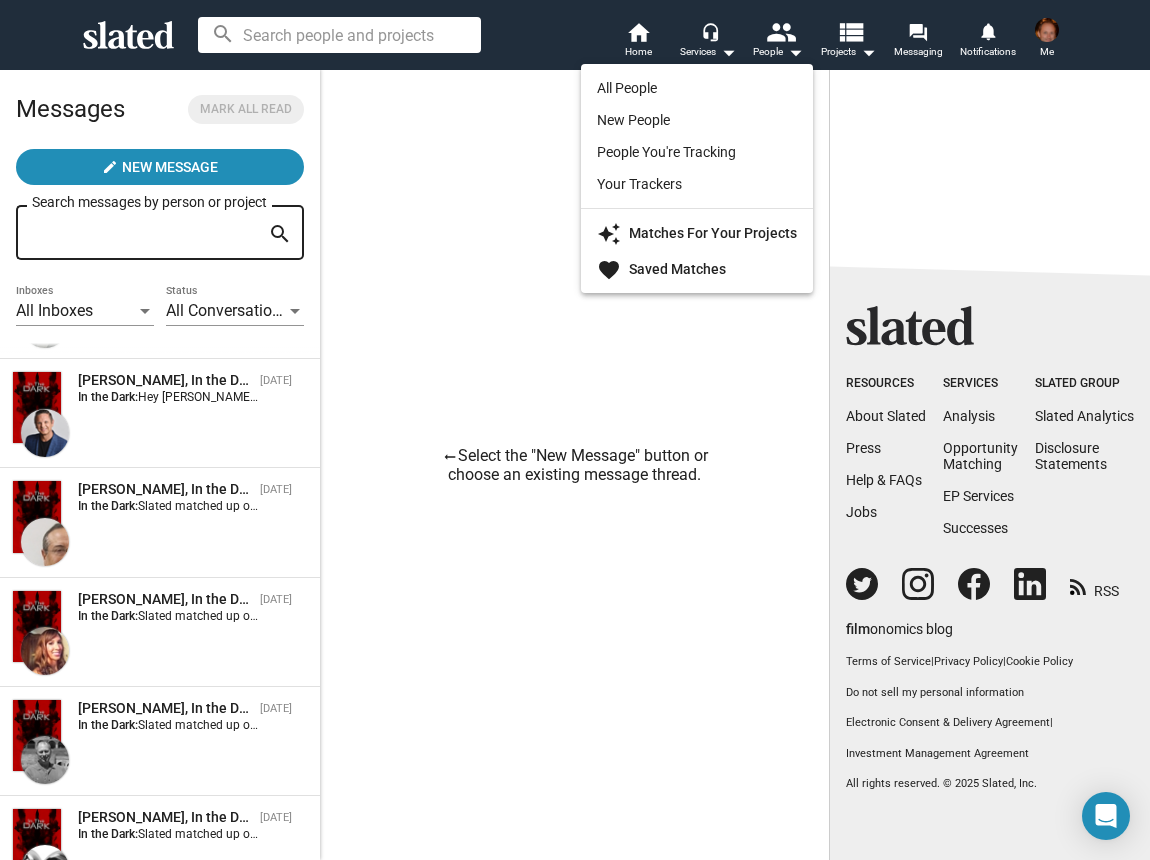 click at bounding box center [575, 430] 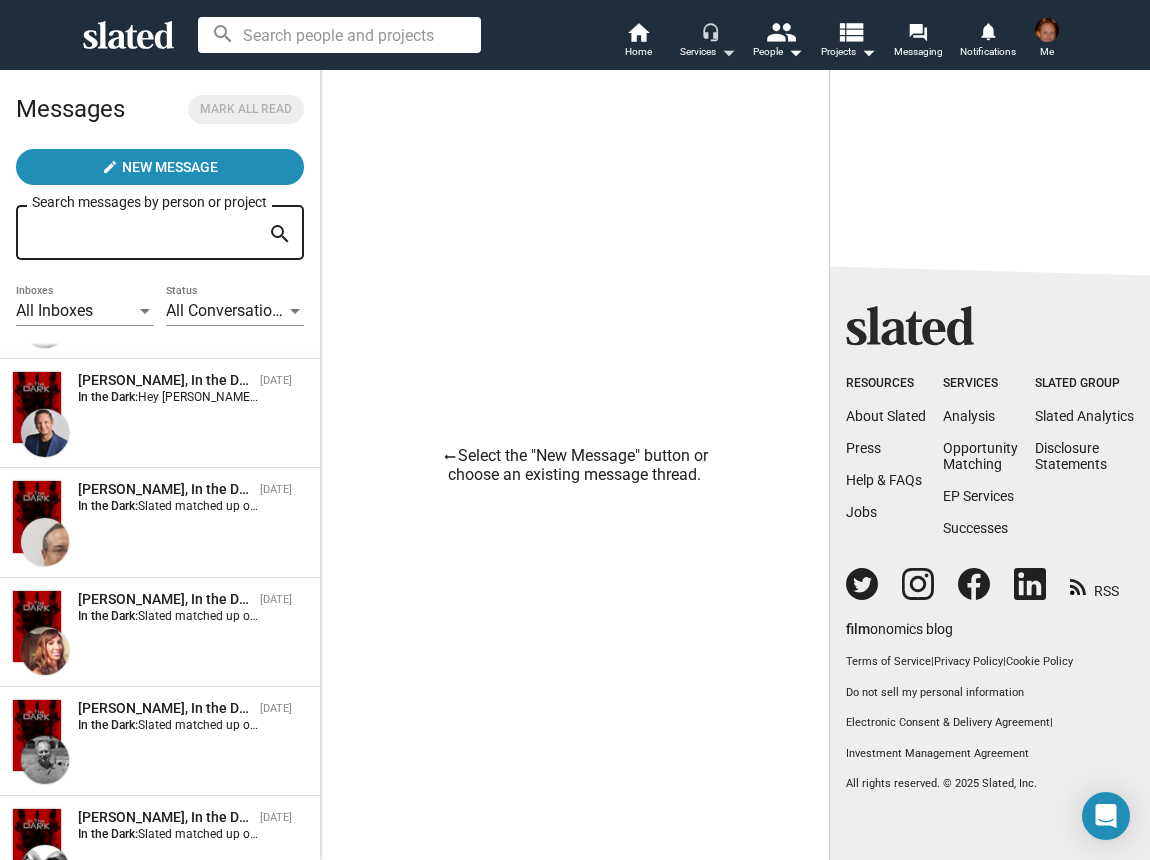 click on "headset_mic  Services  arrow_drop_down" at bounding box center (708, 42) 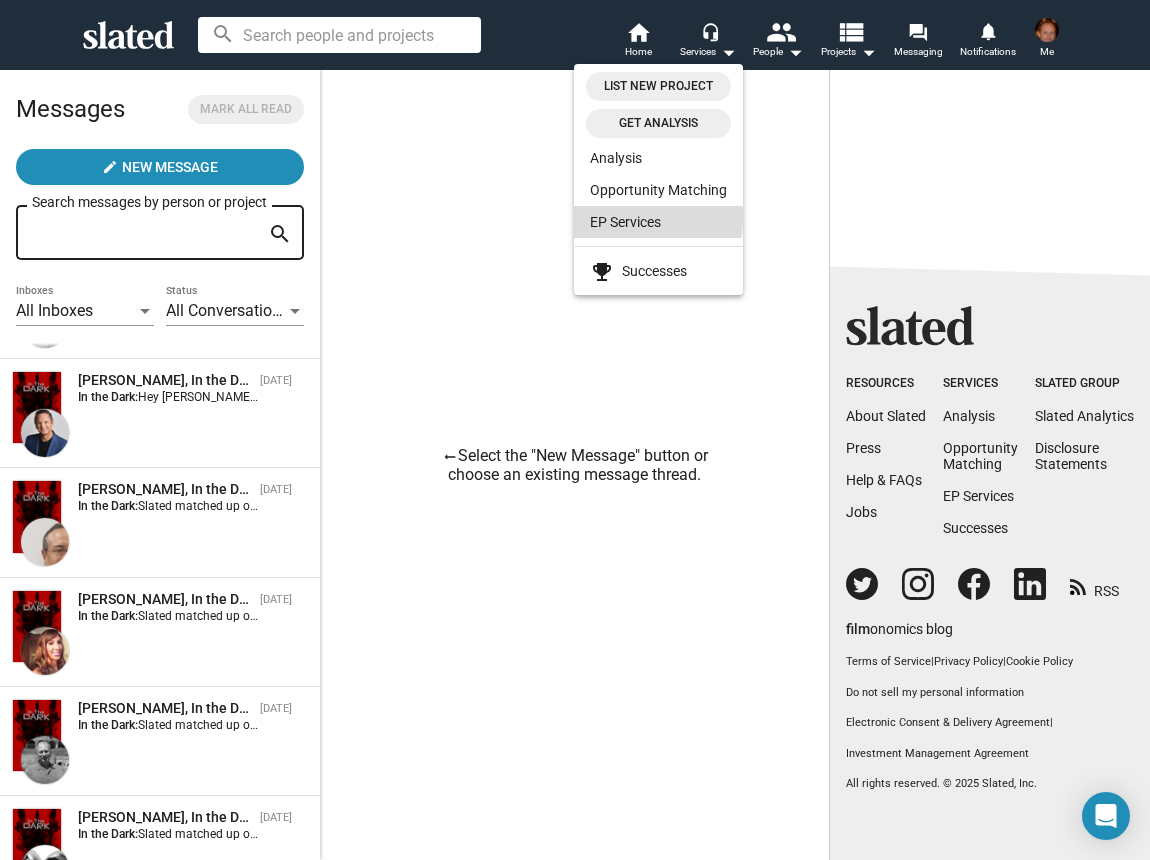 click on "EP Services" at bounding box center (658, 222) 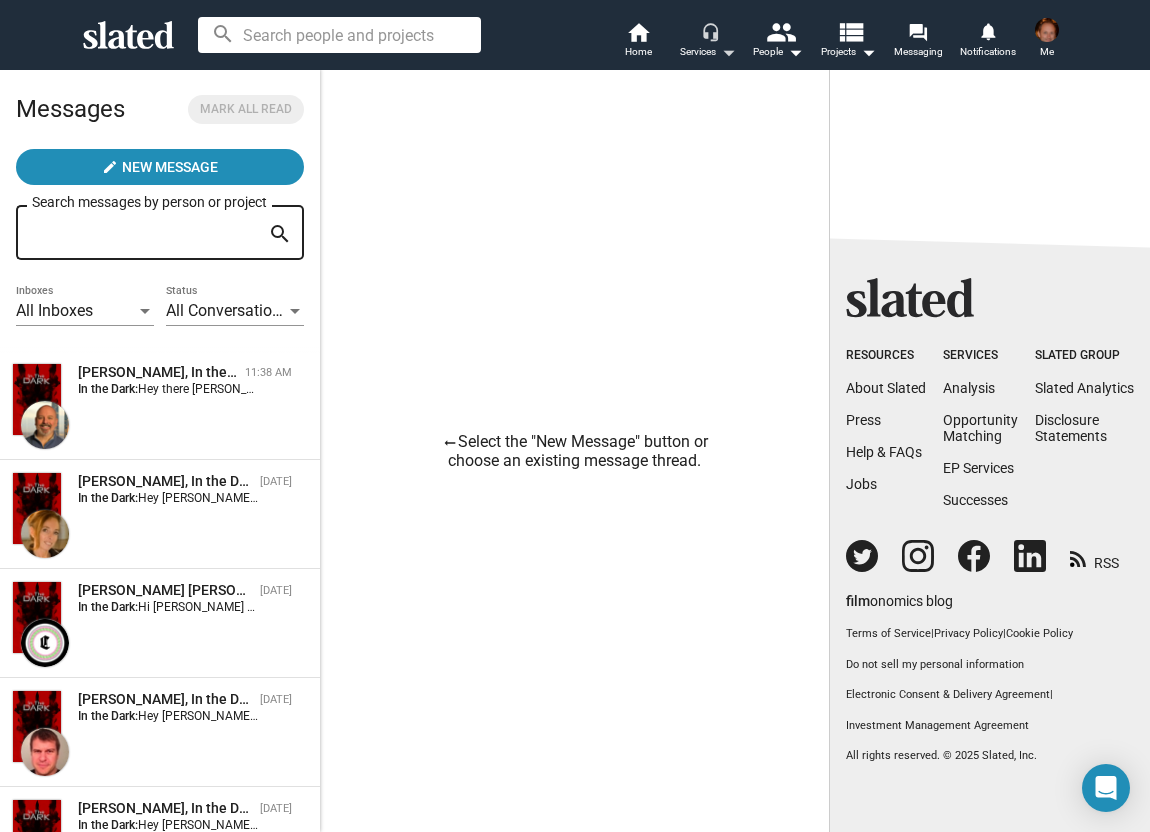 scroll, scrollTop: 0, scrollLeft: 0, axis: both 